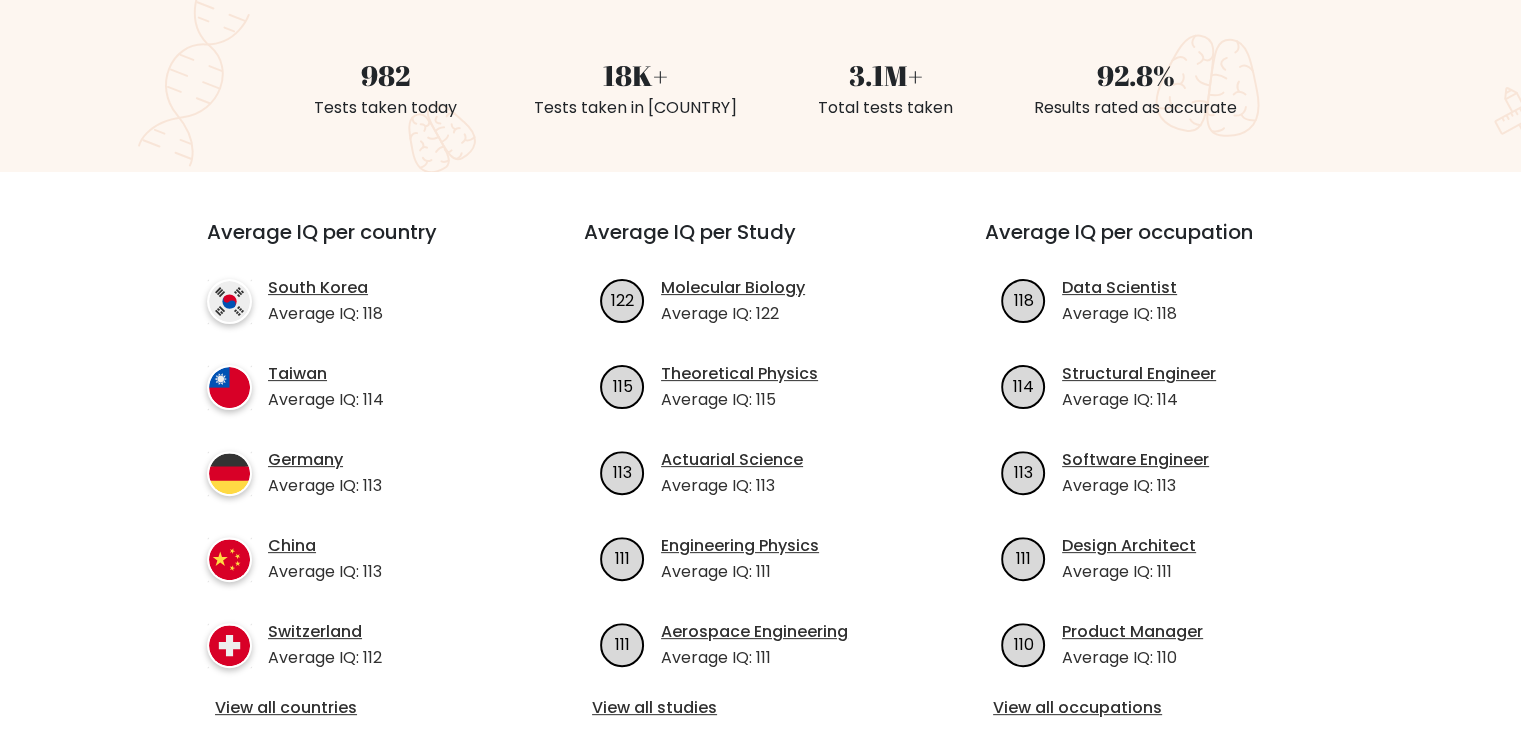 scroll, scrollTop: 500, scrollLeft: 0, axis: vertical 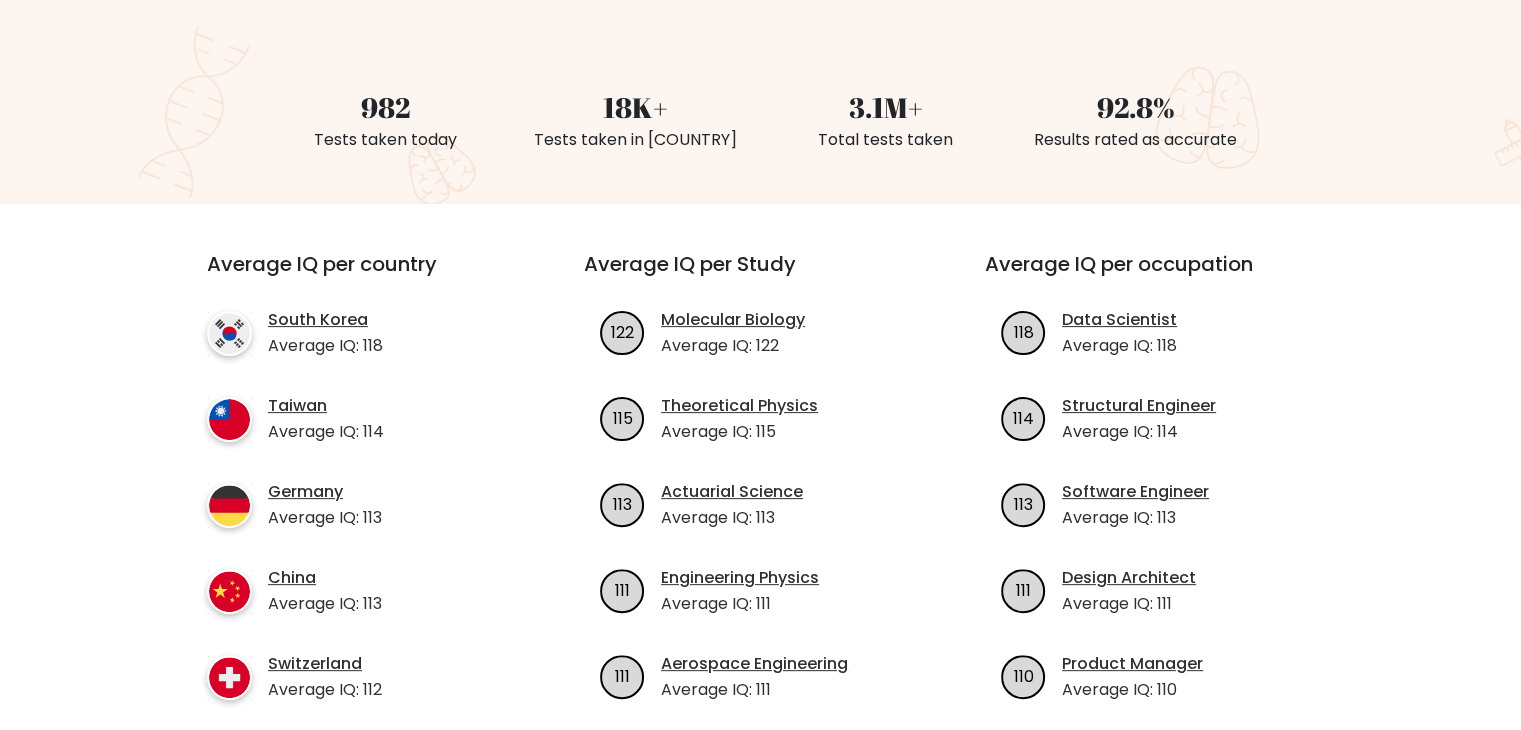 click on "18K+" at bounding box center [636, 107] 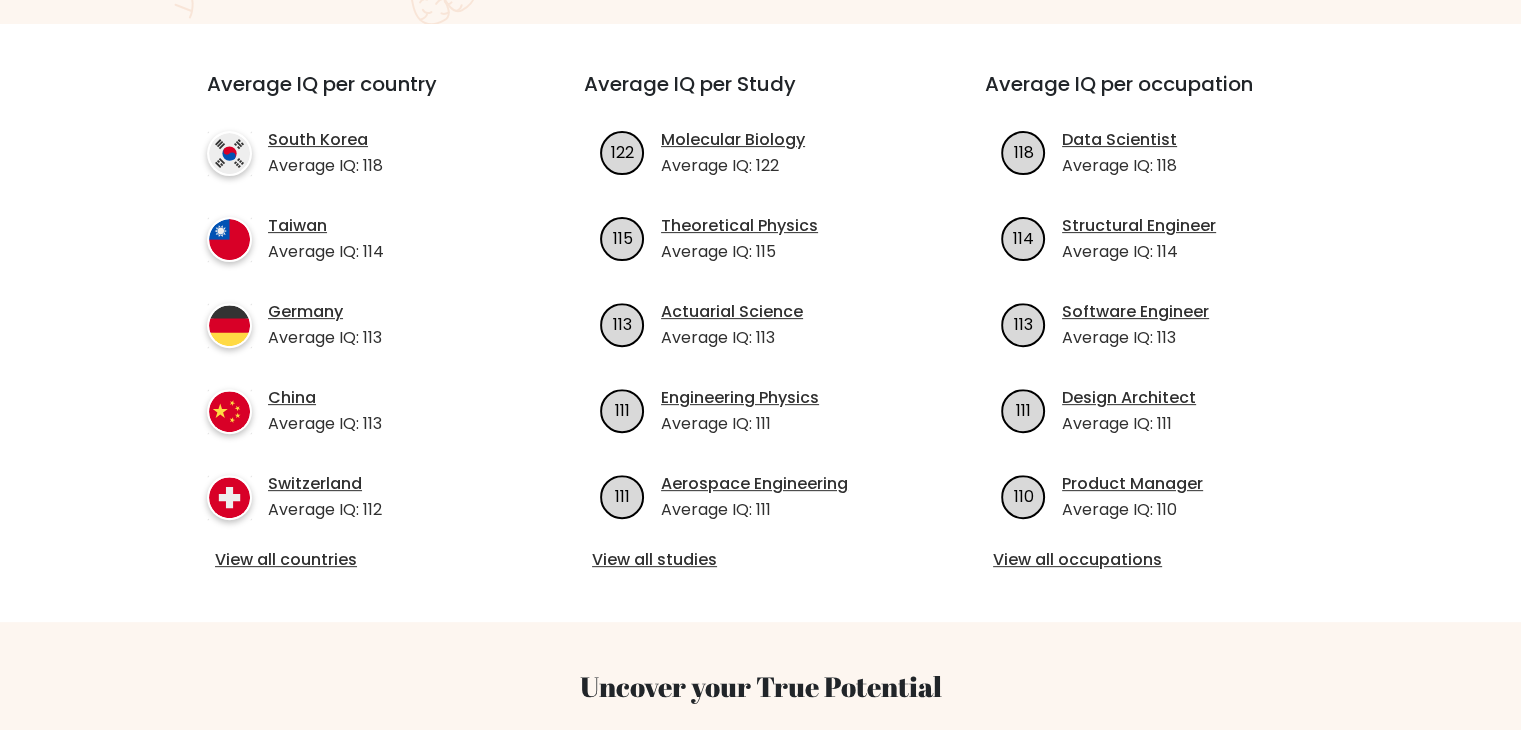 scroll, scrollTop: 800, scrollLeft: 0, axis: vertical 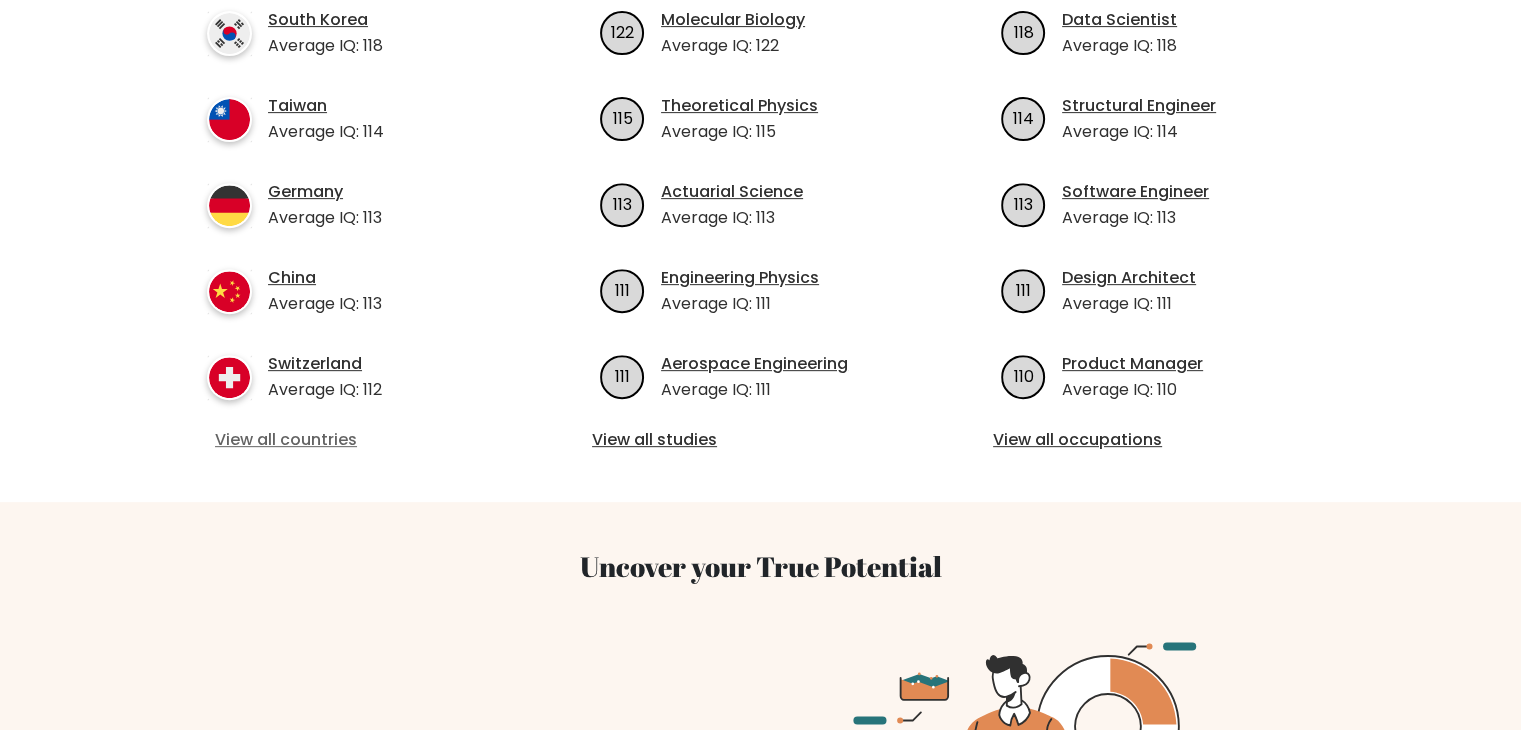 click on "View all countries" at bounding box center (359, 440) 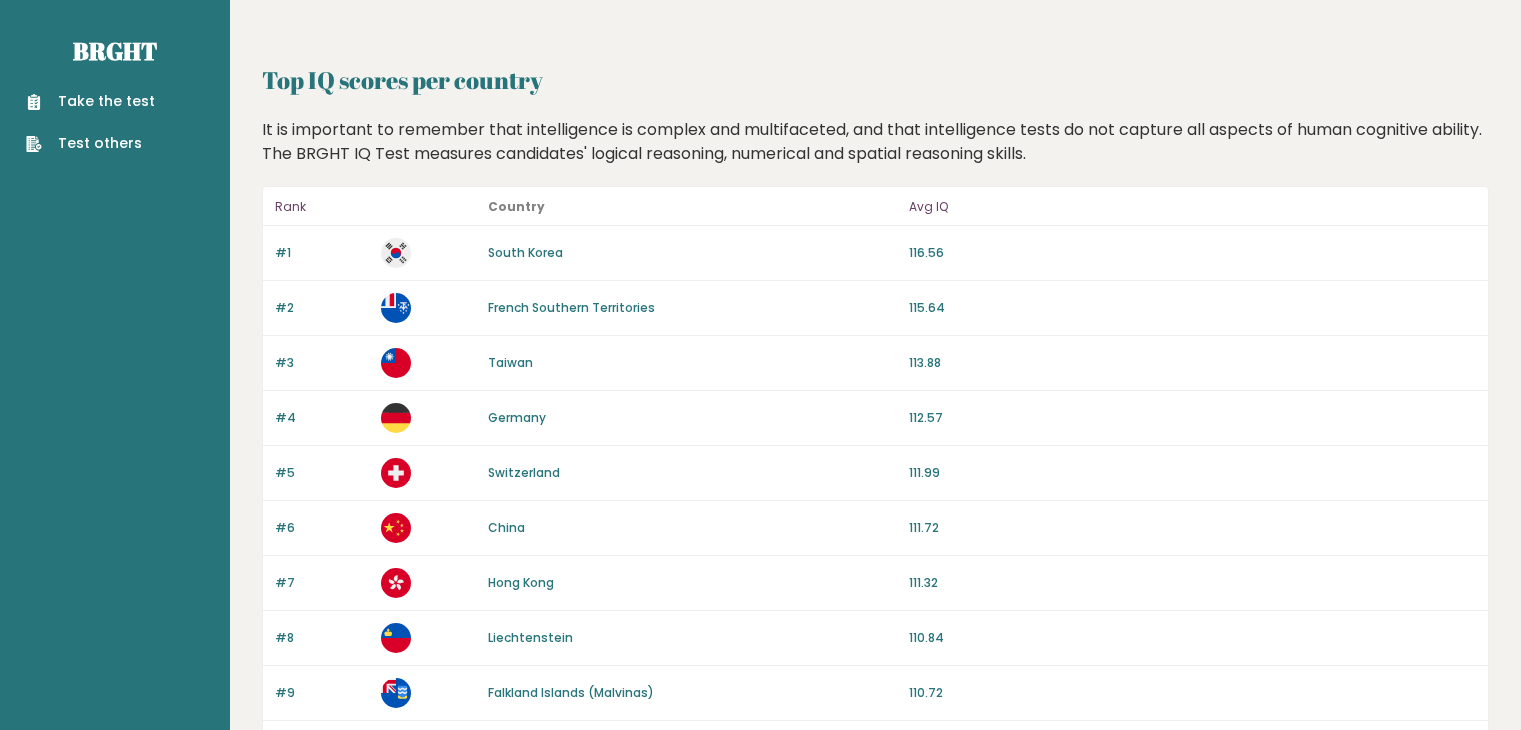 scroll, scrollTop: 0, scrollLeft: 0, axis: both 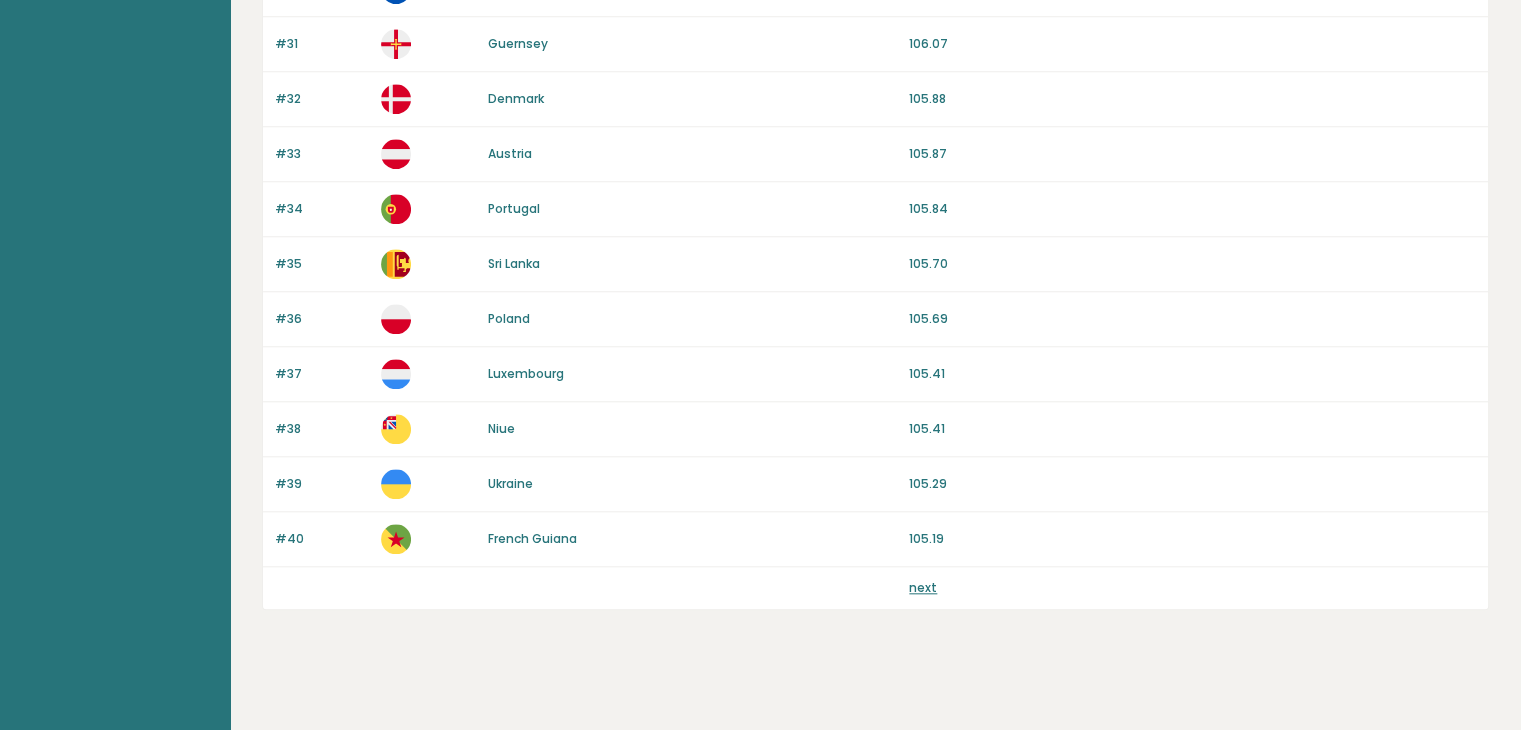 click on "next" at bounding box center [923, 587] 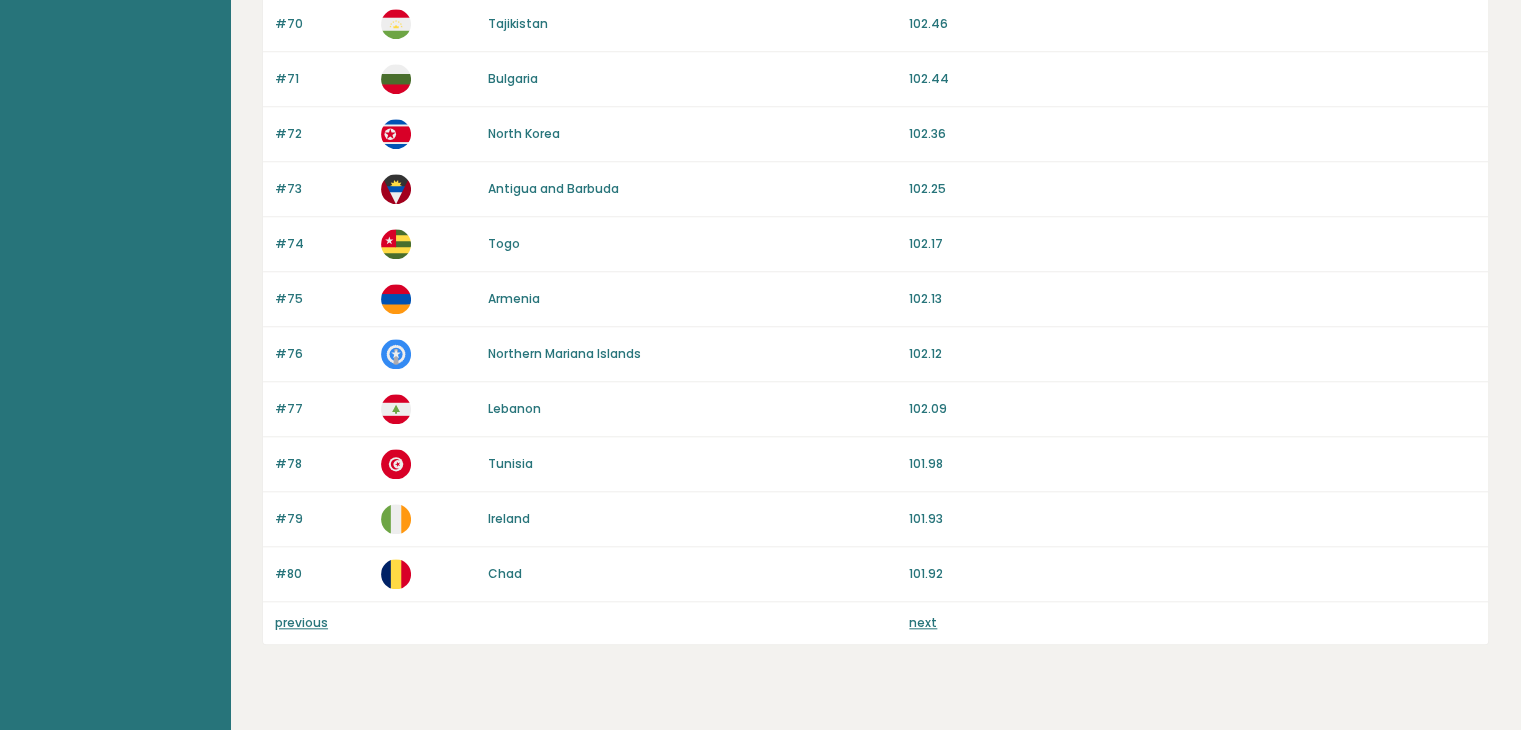 scroll, scrollTop: 1859, scrollLeft: 0, axis: vertical 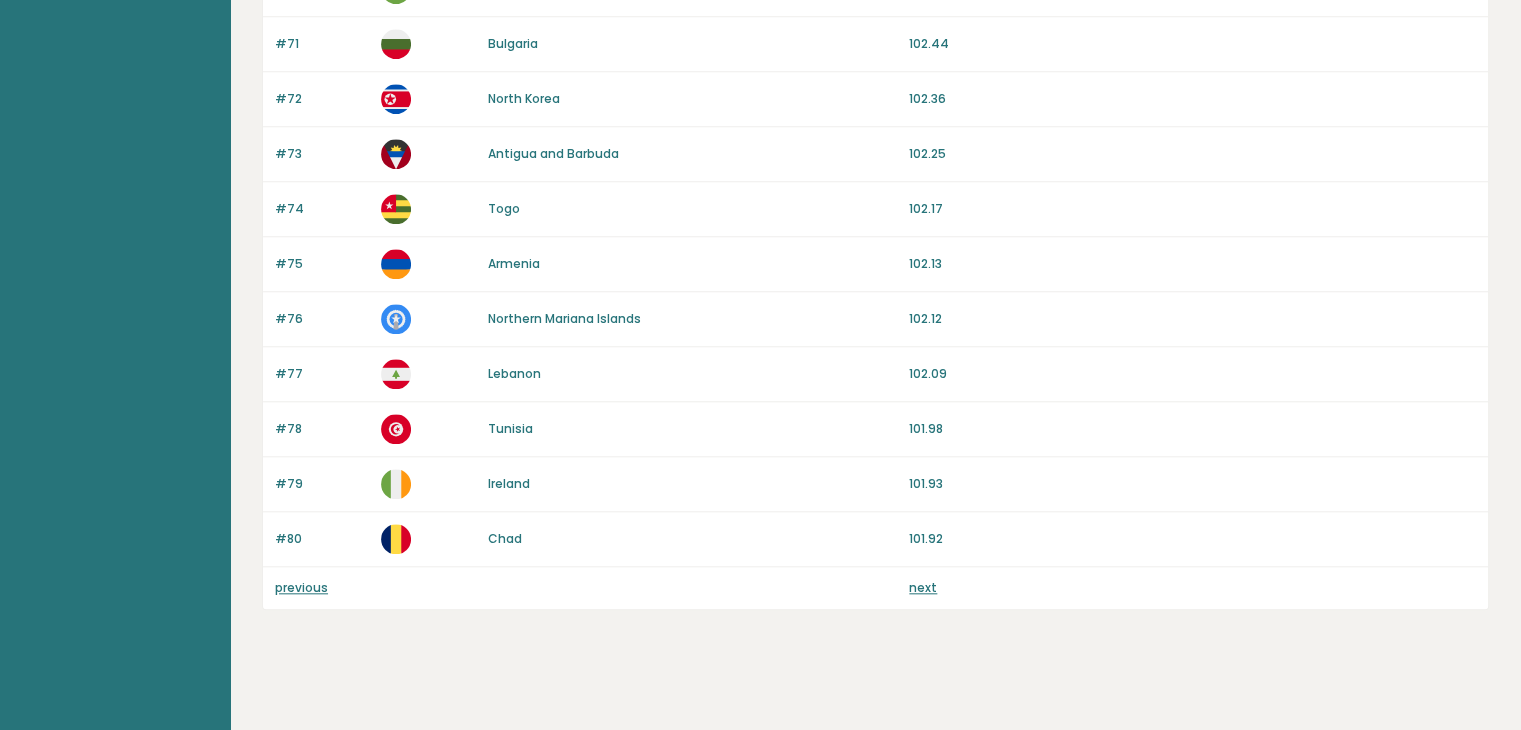 click on "next" at bounding box center (923, 587) 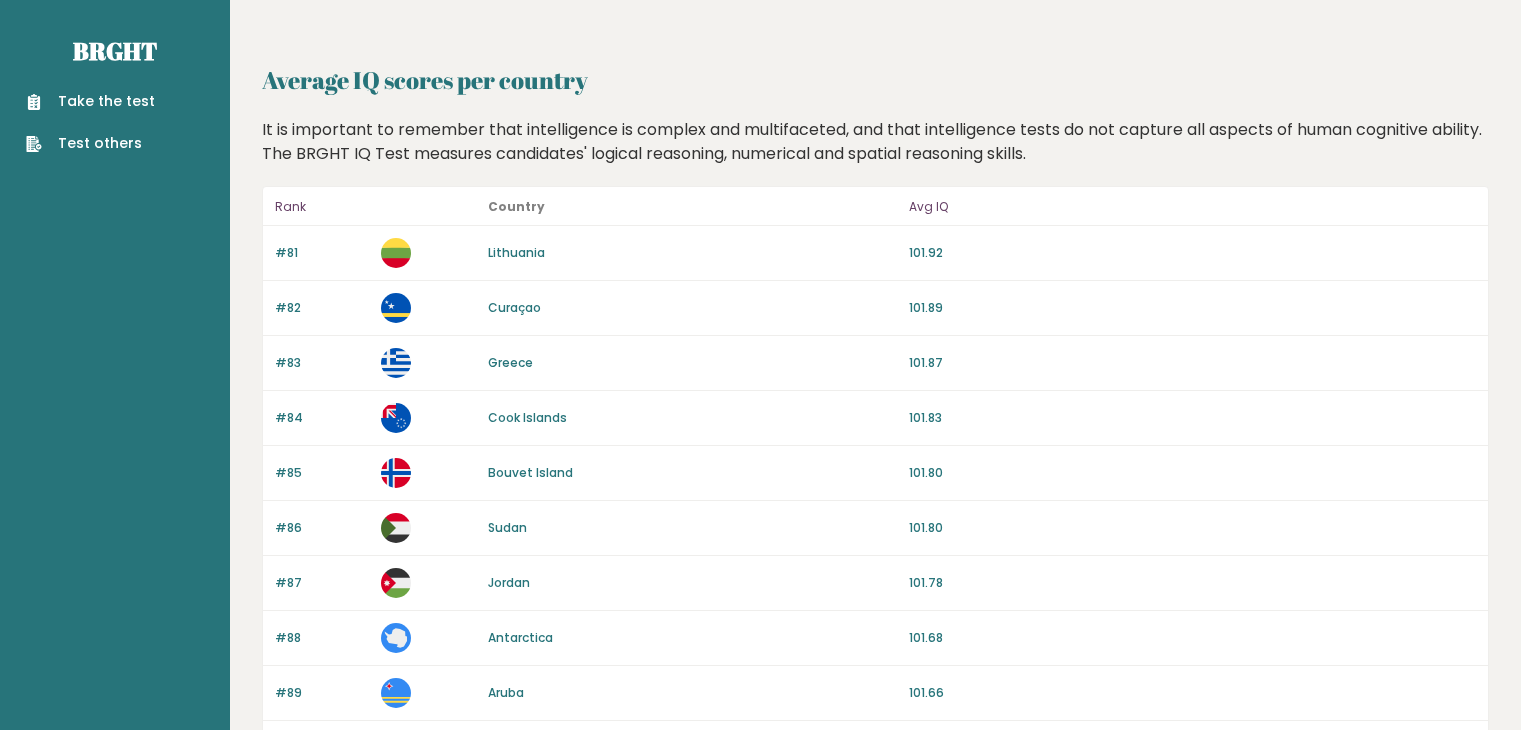 scroll, scrollTop: 200, scrollLeft: 0, axis: vertical 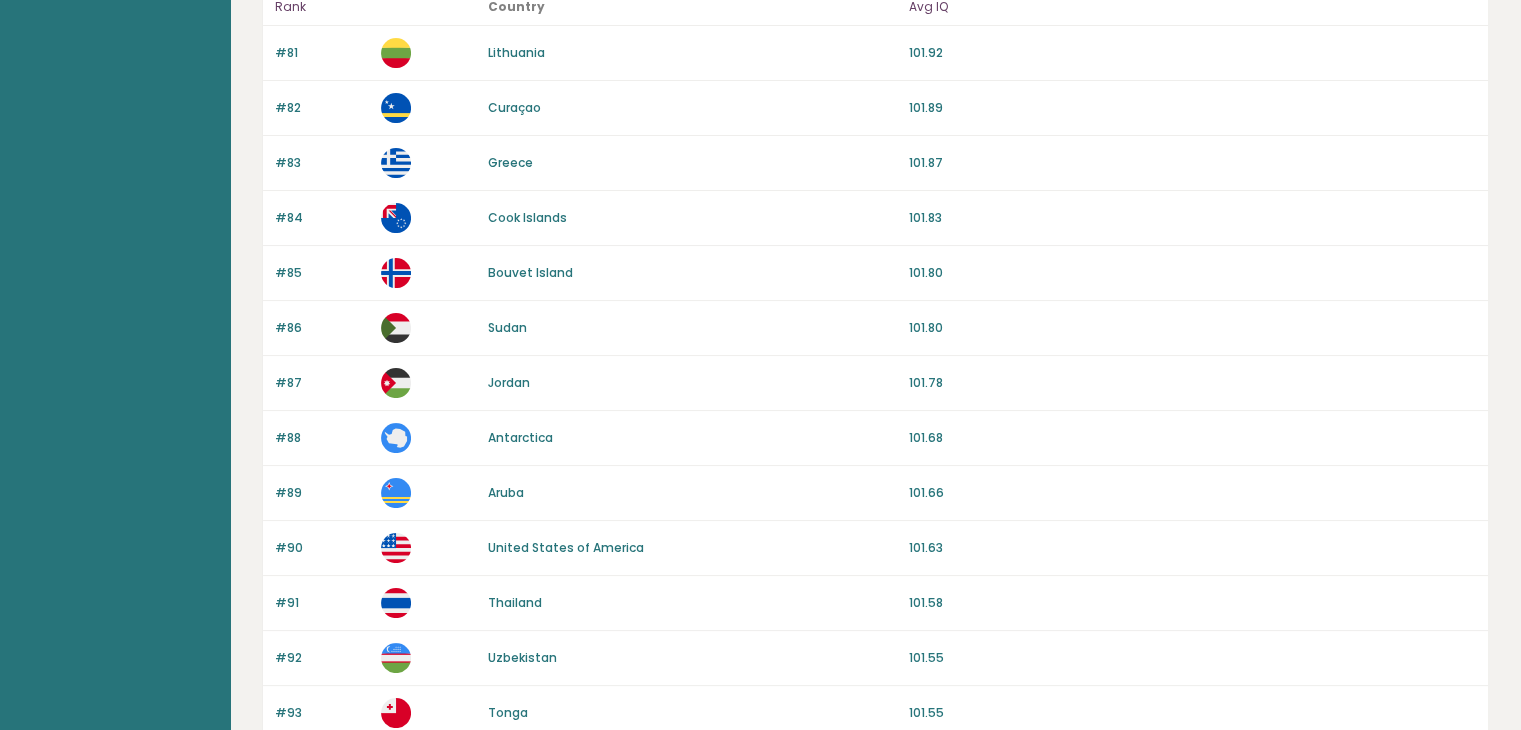 click on "Uzbekistan" at bounding box center [522, 657] 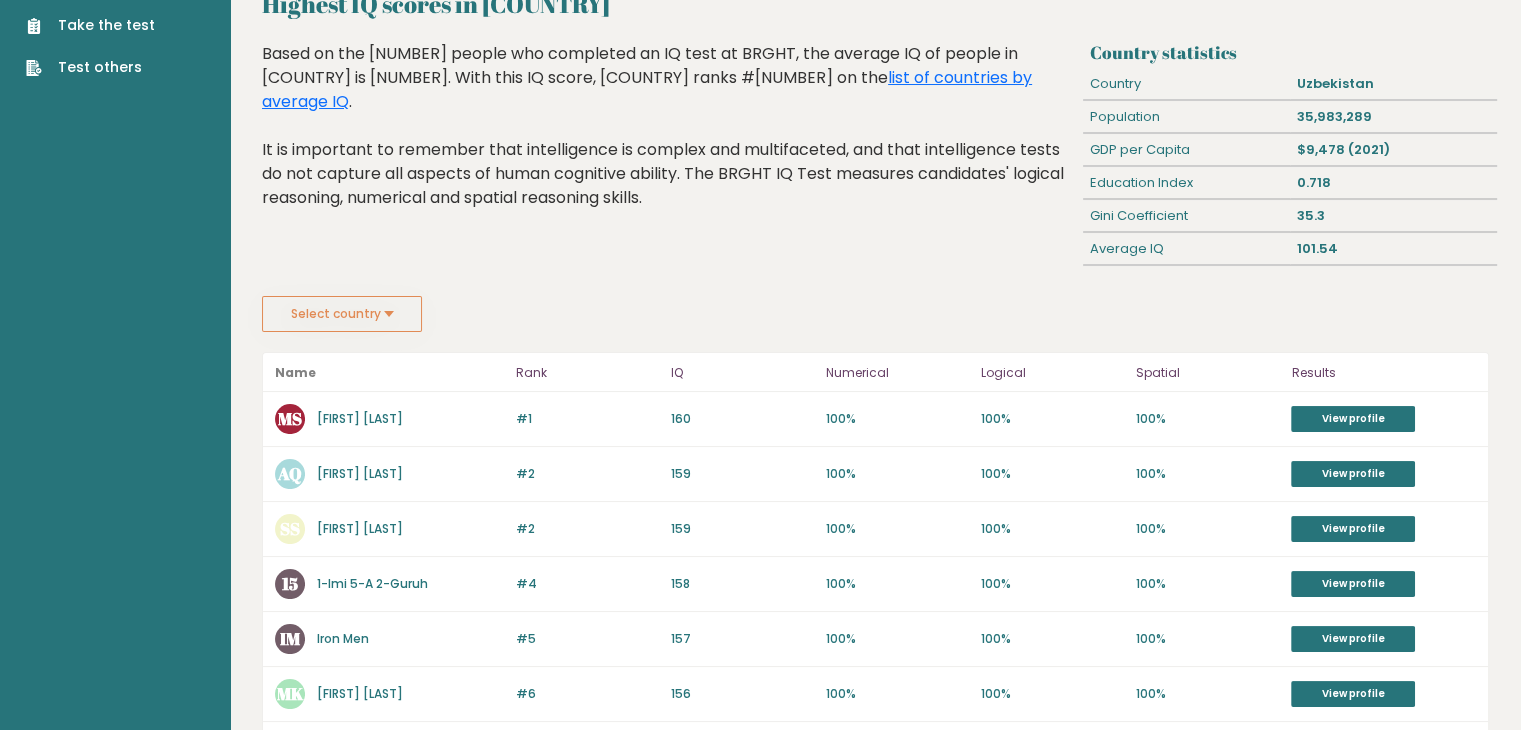 scroll, scrollTop: 0, scrollLeft: 0, axis: both 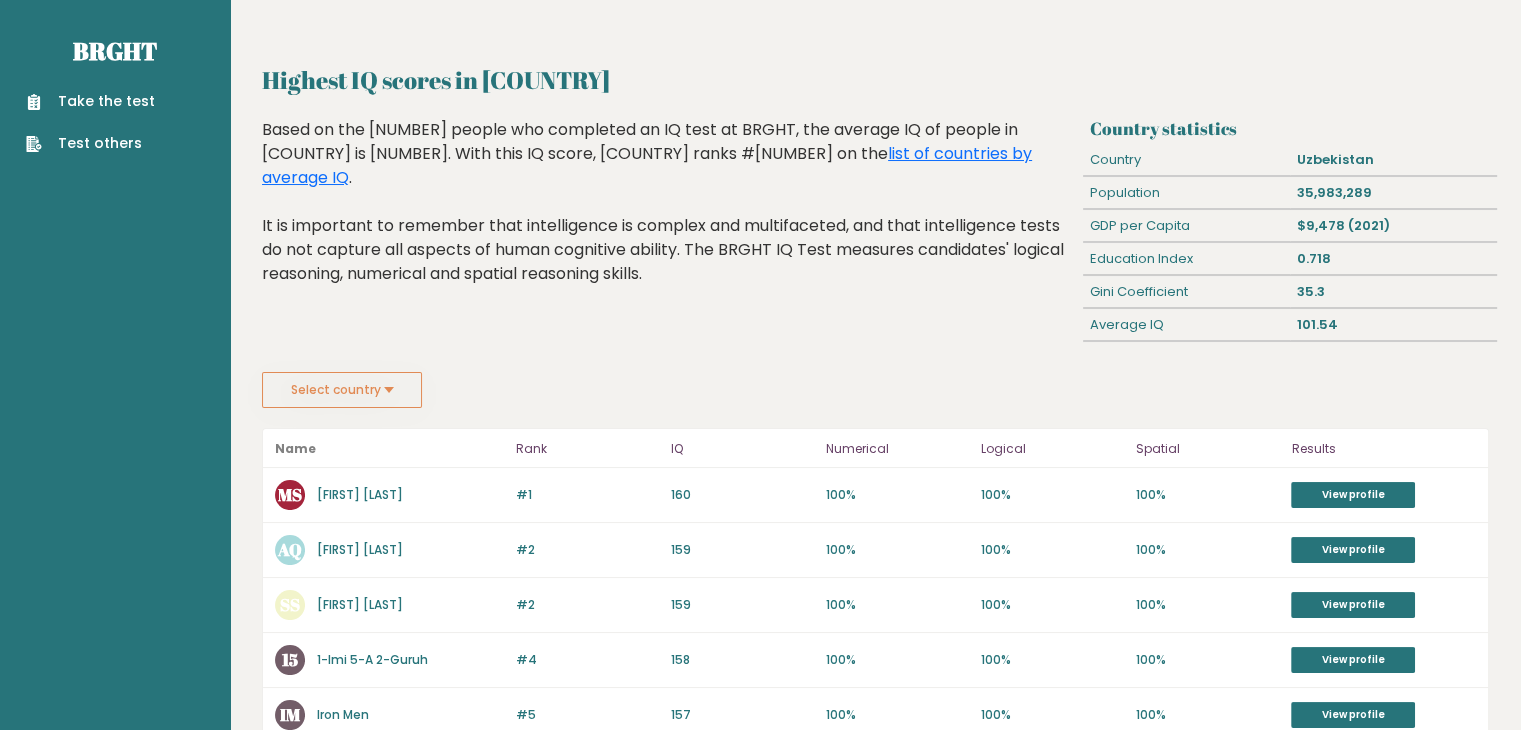click on "Saidkamol Shukrullayev" at bounding box center [360, 604] 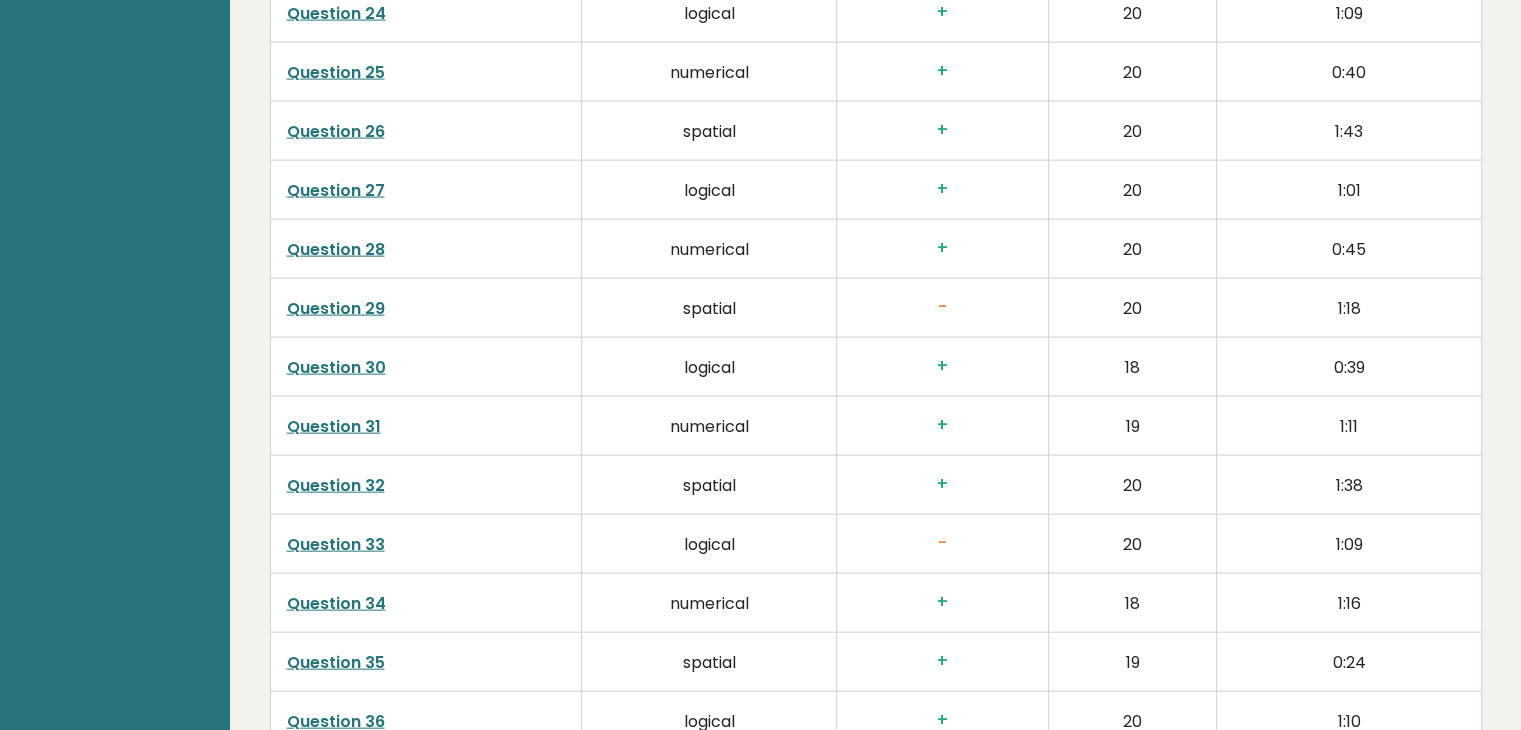 scroll, scrollTop: 4400, scrollLeft: 0, axis: vertical 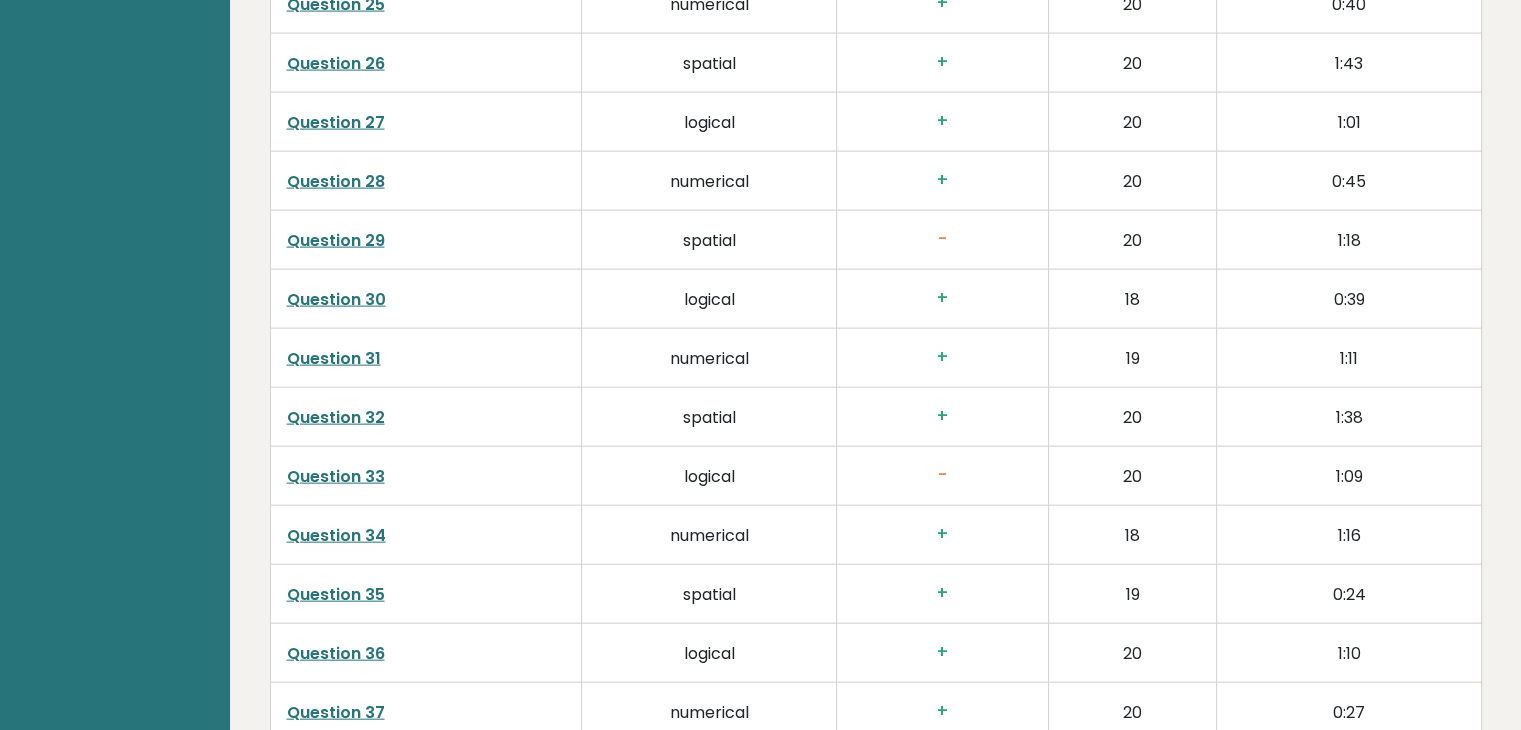 click on "Question
29" at bounding box center (336, 240) 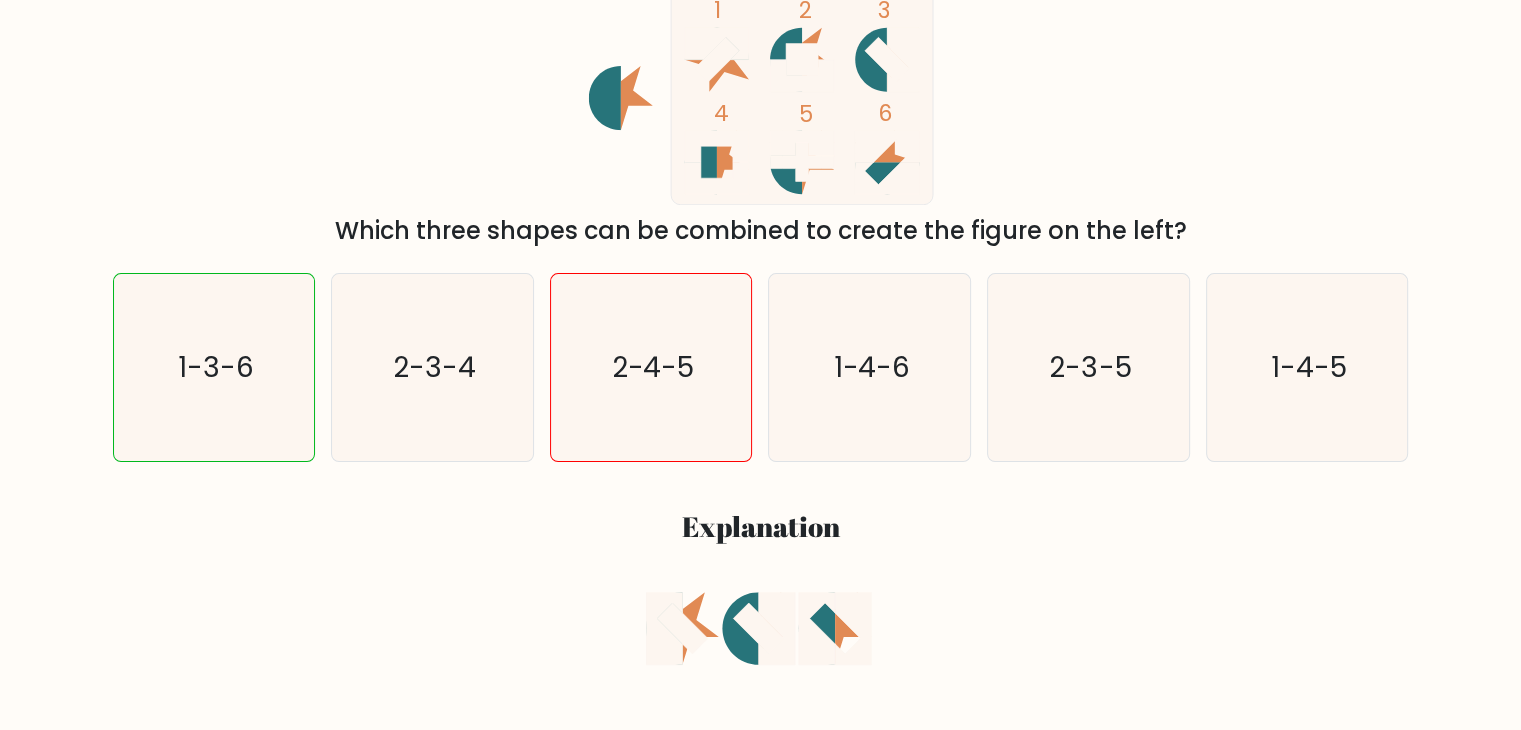scroll, scrollTop: 300, scrollLeft: 0, axis: vertical 